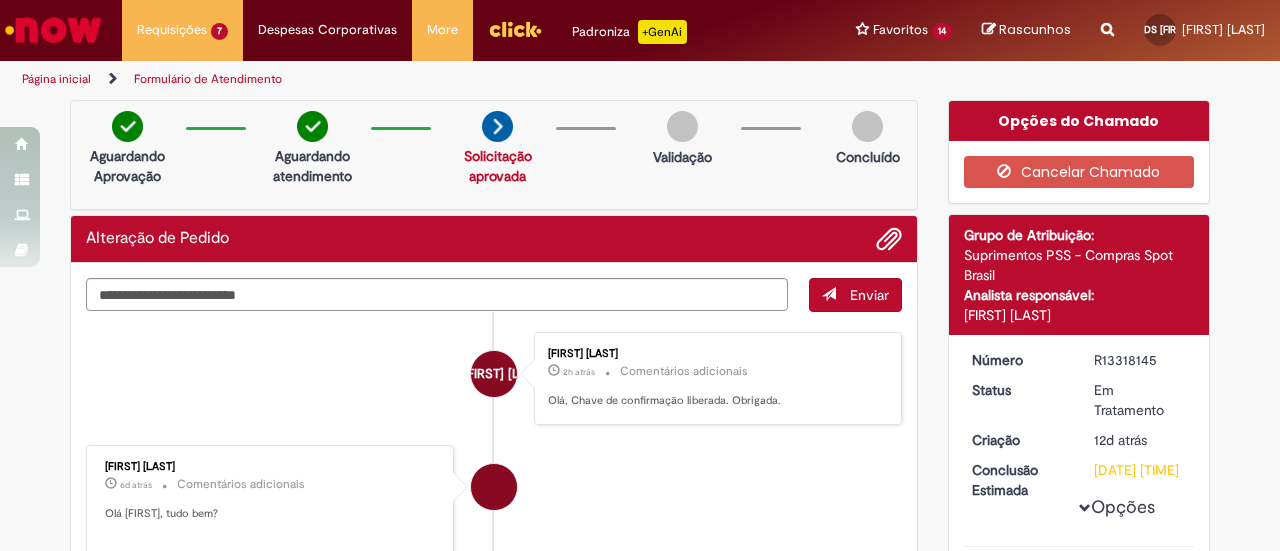 scroll, scrollTop: 0, scrollLeft: 0, axis: both 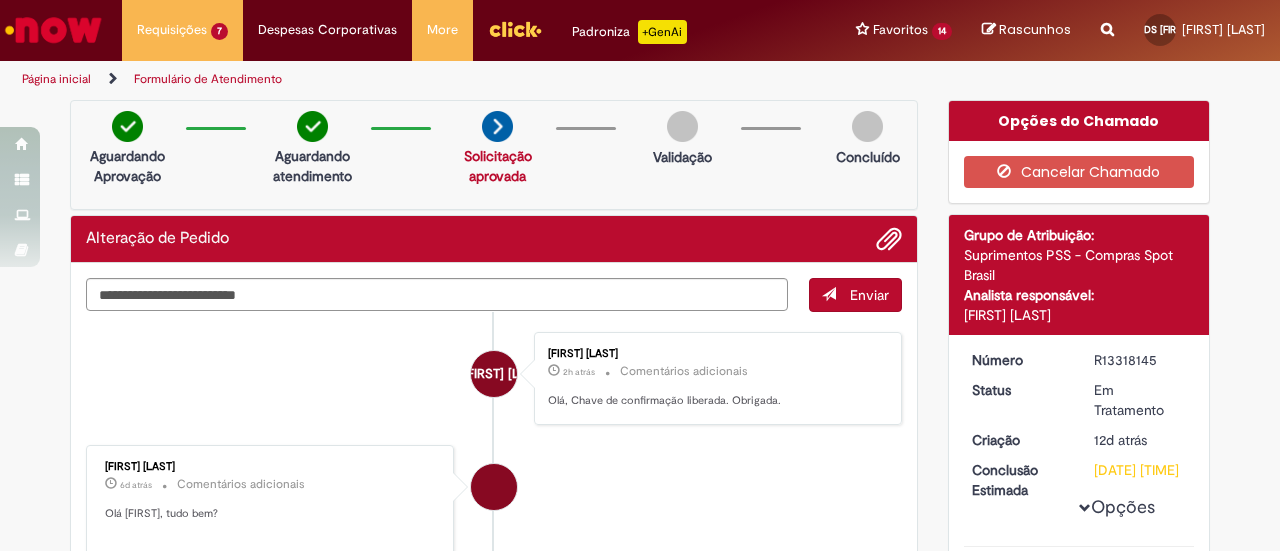 click on "[FIRST] [LAST]
[TIME]     Comentários adicionais
Olá [FIRST], tudo bem?
Chave de confirmação vinculada favor validar e retornar com OK para finalizarmos o chamado.
Qualquer dúvida, pode me acionar via Teams.
Aguardo para continuação da análise." at bounding box center (494, 554) 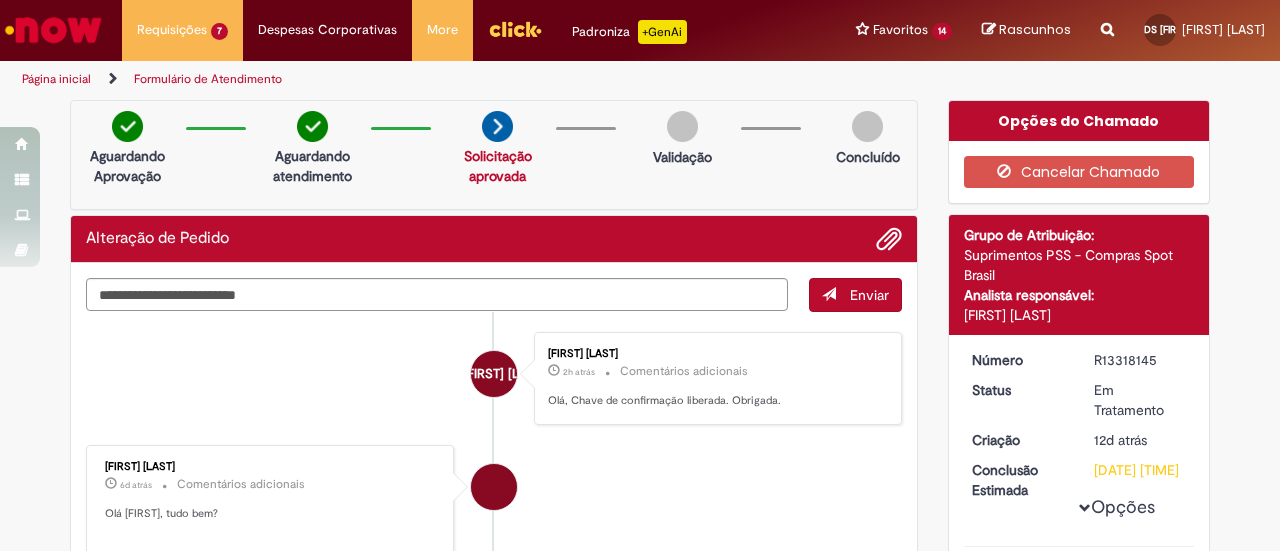 click on "[FIRST] [LAST]
[TIME]     Comentários adicionais
Olá [FIRST], tudo bem?
Chave de confirmação vinculada favor validar e retornar com OK para finalizarmos o chamado.
Qualquer dúvida, pode me acionar via Teams.
Aguardo para continuação da análise." at bounding box center (494, 554) 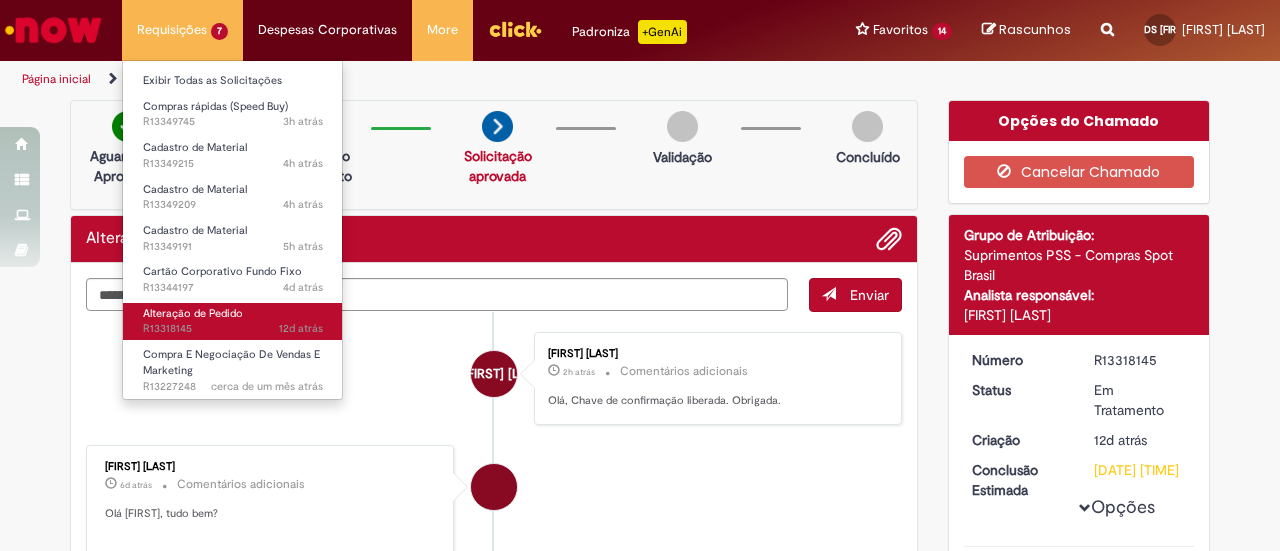click on "12d atrás 12 dias atrás  R13318145" at bounding box center [233, 329] 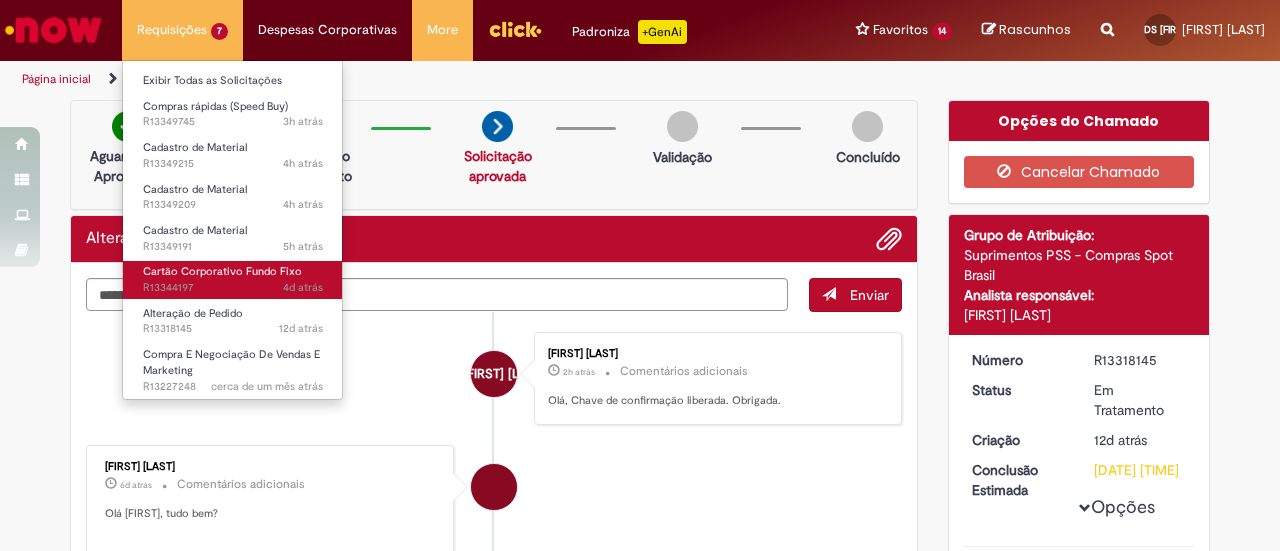 click on "4d atrás 4 dias atrás  R13344197" at bounding box center (233, 288) 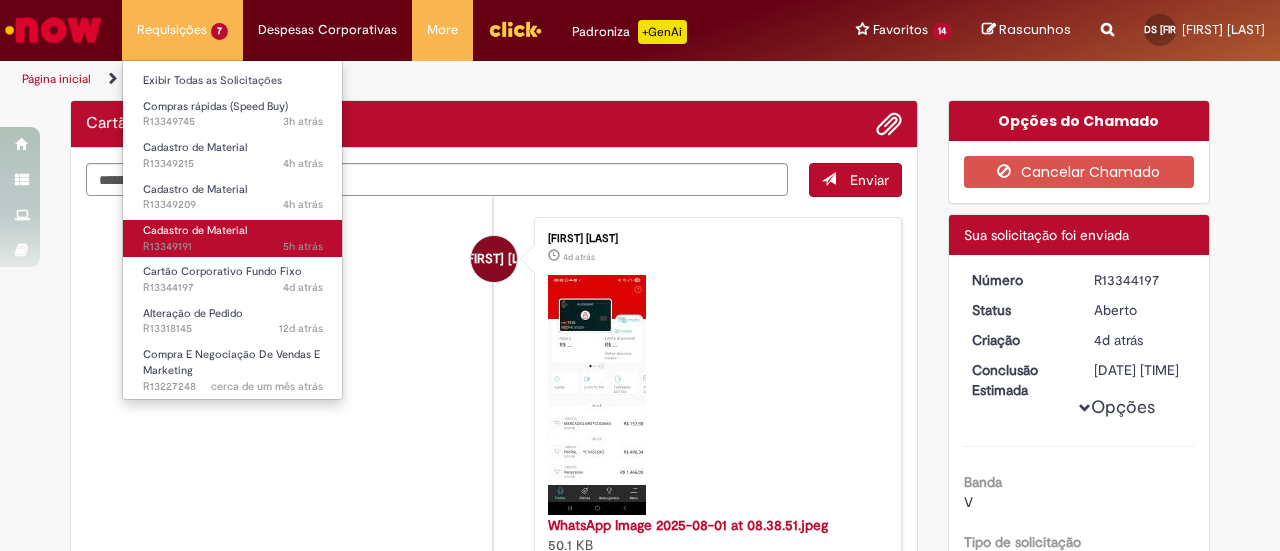click on "5h atrás 5 horas atrás  R13349191" at bounding box center (233, 247) 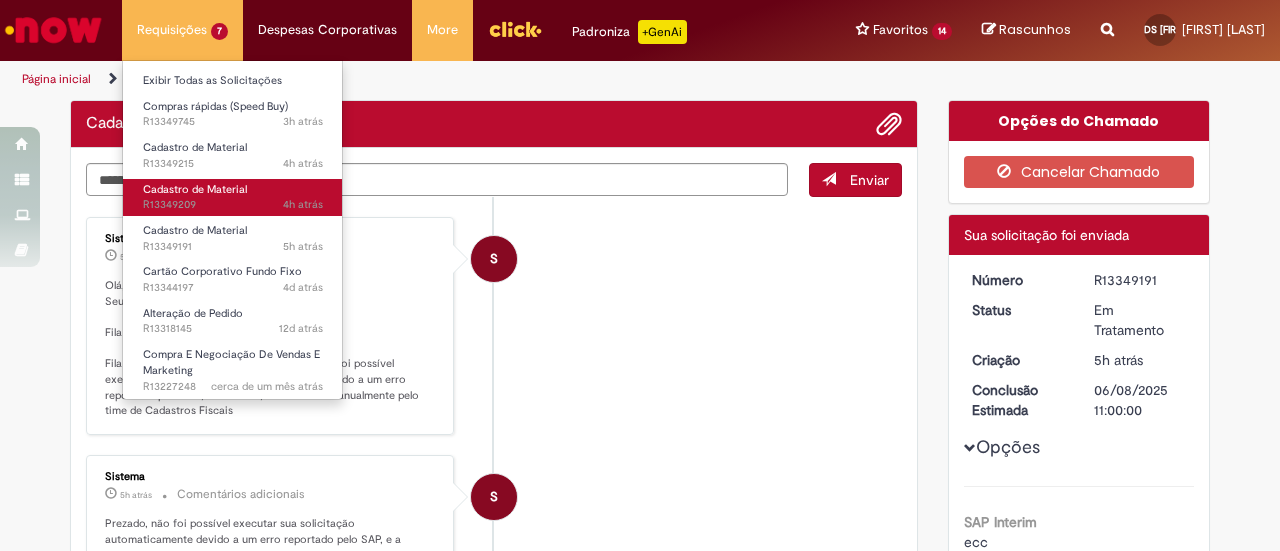 click on "Cadastro de Material" at bounding box center (195, 189) 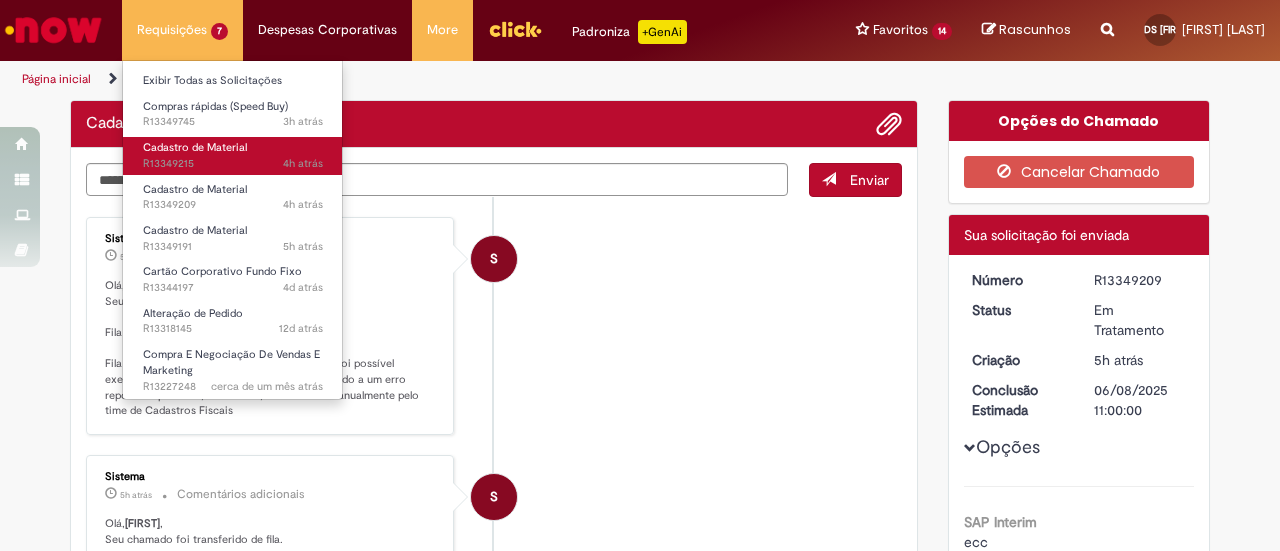 click on "4h atrás 4 horas atrás  R13349215" at bounding box center [233, 164] 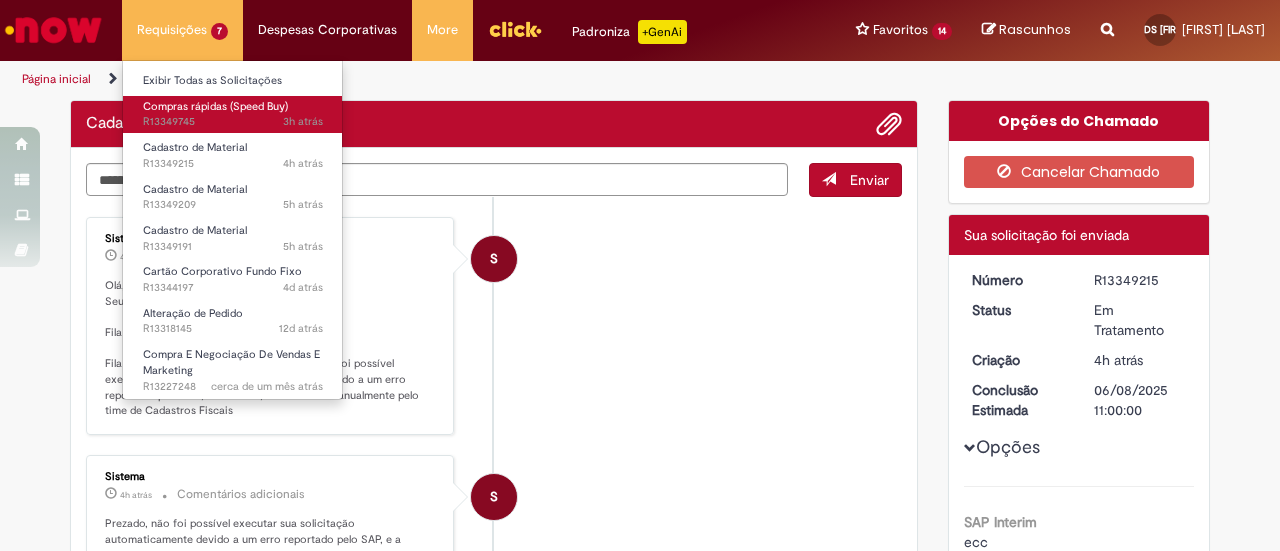click on "Compras rápidas (Speed Buy)" at bounding box center (215, 106) 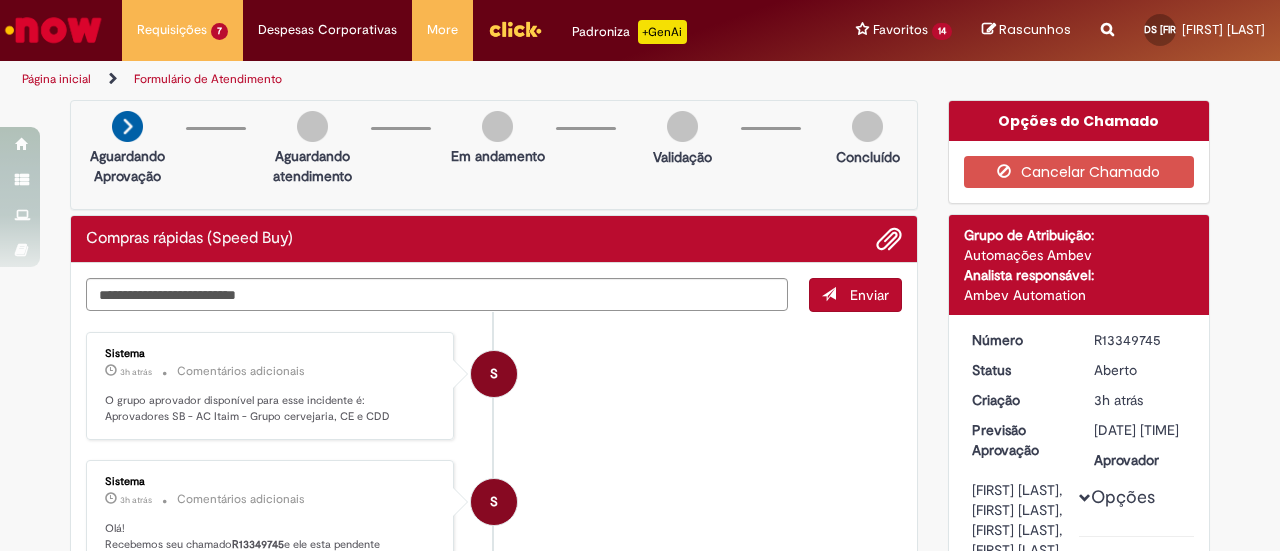 click on "S
Sistema
3h atrás 3 horas atrás     Comentários adicionais
O grupo aprovador disponível para esse incidente é:
Aprovadores SB - AC Itaim - Grupo cervejaria, CE e CDD" at bounding box center (494, 386) 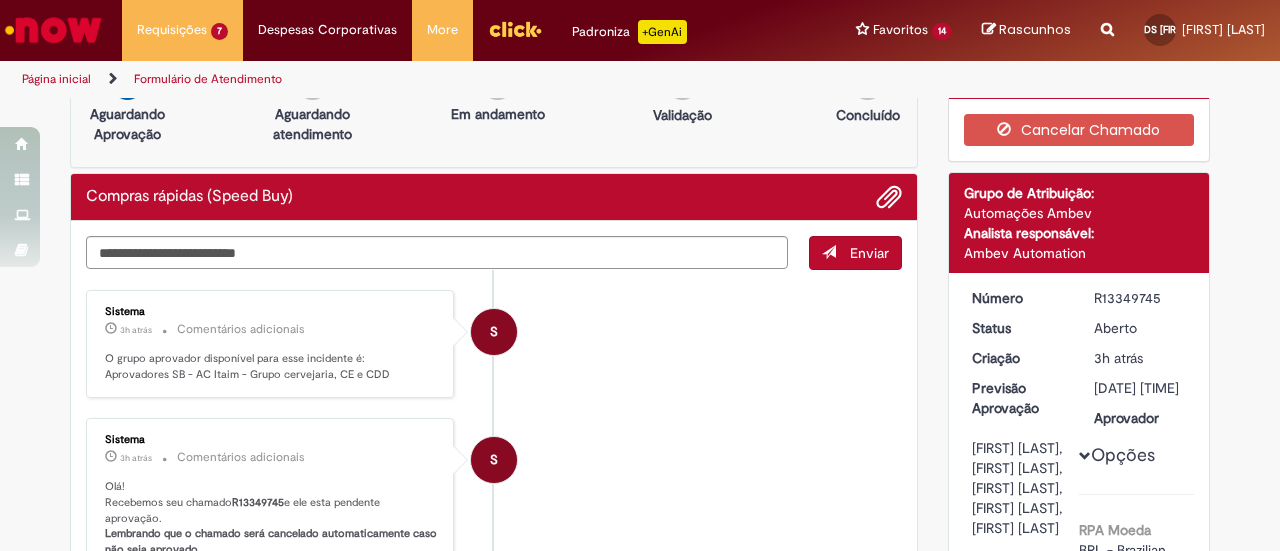 scroll, scrollTop: 0, scrollLeft: 0, axis: both 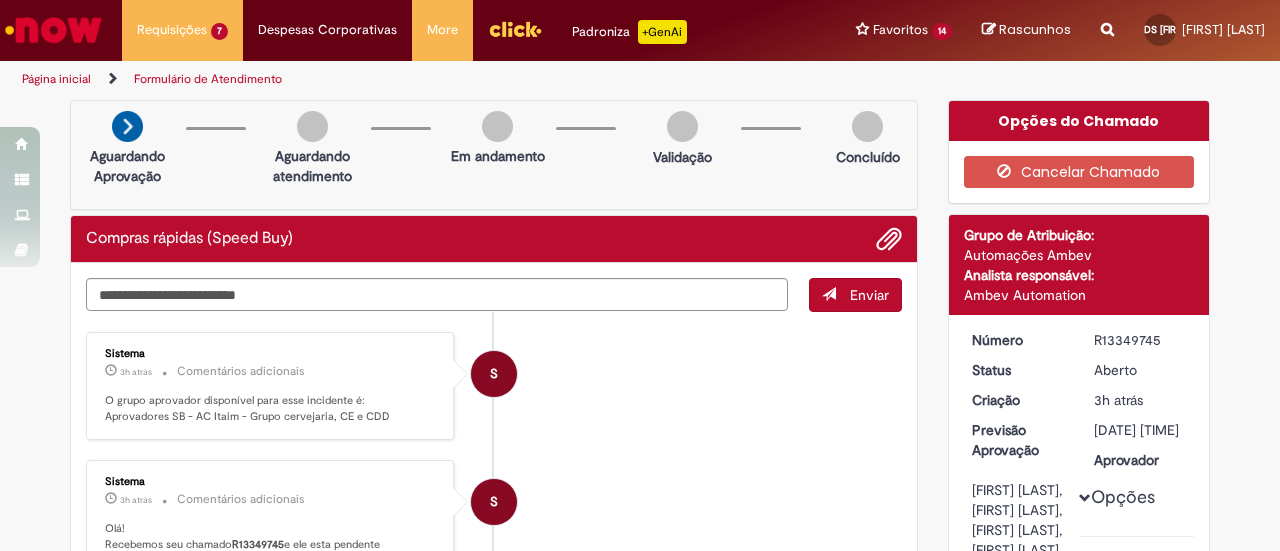 click on "S
Sistema
[TIME]     Comentários adicionais
O grupo aprovador disponível para esse incidente é:
Aprovadores SB - AC Itaim - Grupo cervejaria, CE e CDD
S
Sistema
[TIME]     Comentários adicionais
Olá!  Recebemos seu chamado  R13349745  e ele esta pendente aprovação.  Lembrando que o chamado será cancelado automaticamente caso não seja aprovado.
S" at bounding box center [494, 703] 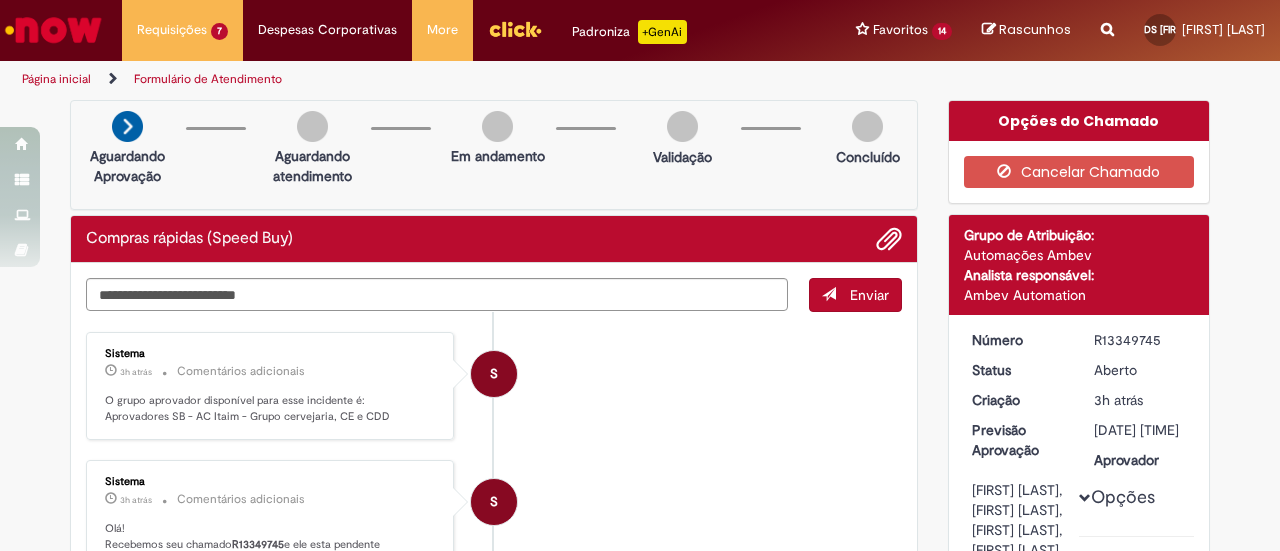 click on "S
Sistema
[TIME]     Comentários adicionais
O grupo aprovador disponível para esse incidente é:
Aprovadores SB - AC Itaim - Grupo cervejaria, CE e CDD
S
Sistema
[TIME]     Comentários adicionais
Olá!  Recebemos seu chamado  R13349745  e ele esta pendente aprovação.  Lembrando que o chamado será cancelado automaticamente caso não seja aprovado.
S" at bounding box center [494, 703] 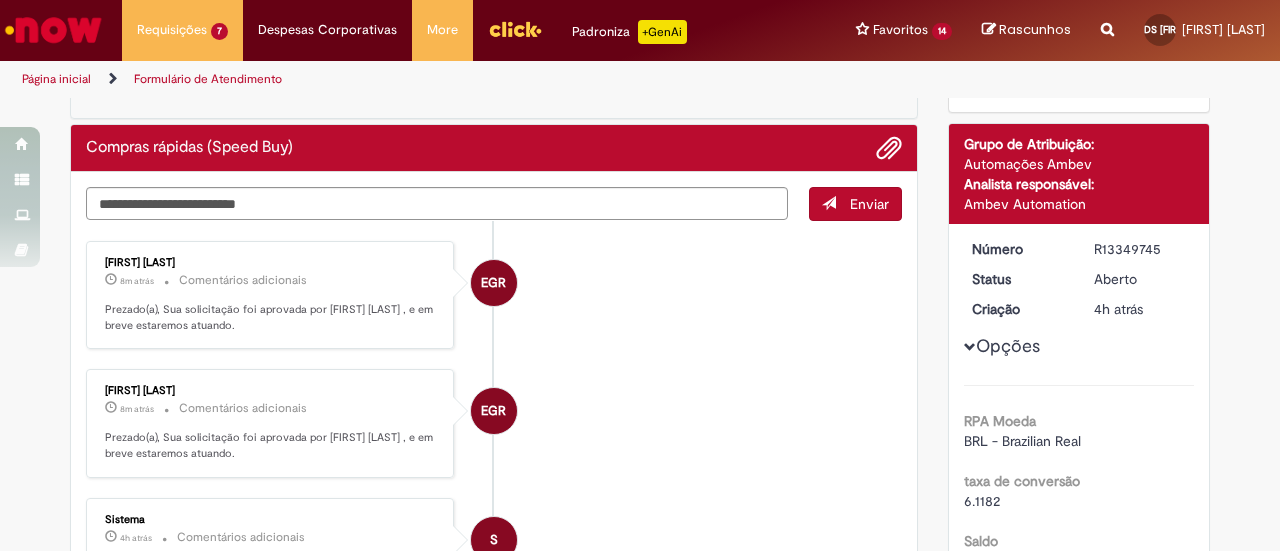 scroll, scrollTop: 0, scrollLeft: 0, axis: both 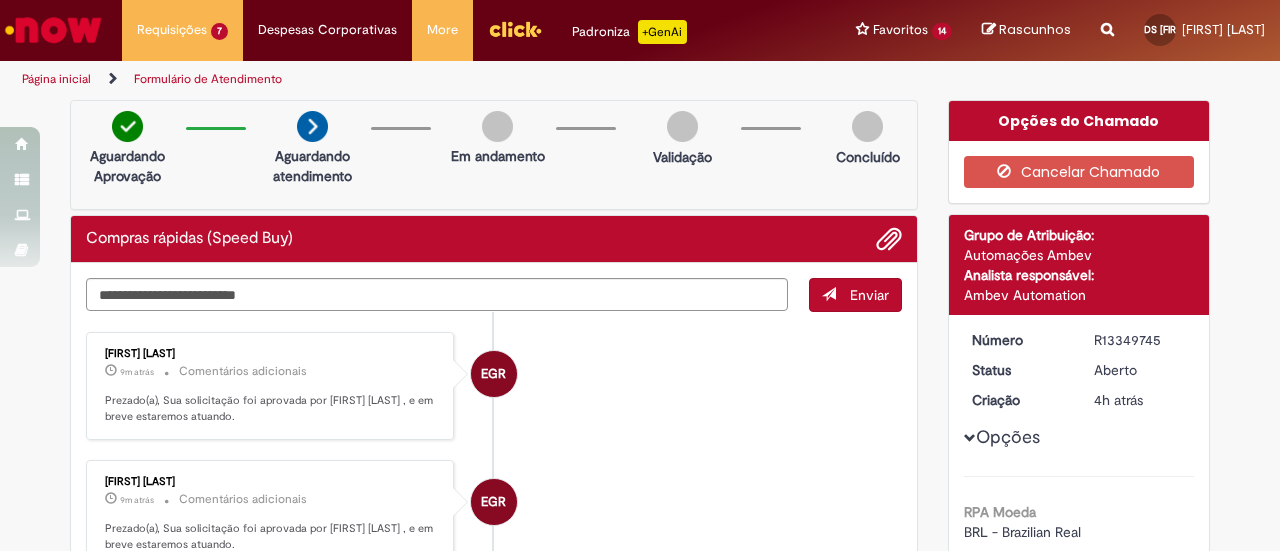 drag, startPoint x: 1262, startPoint y: 13, endPoint x: 826, endPoint y: 394, distance: 579.0138 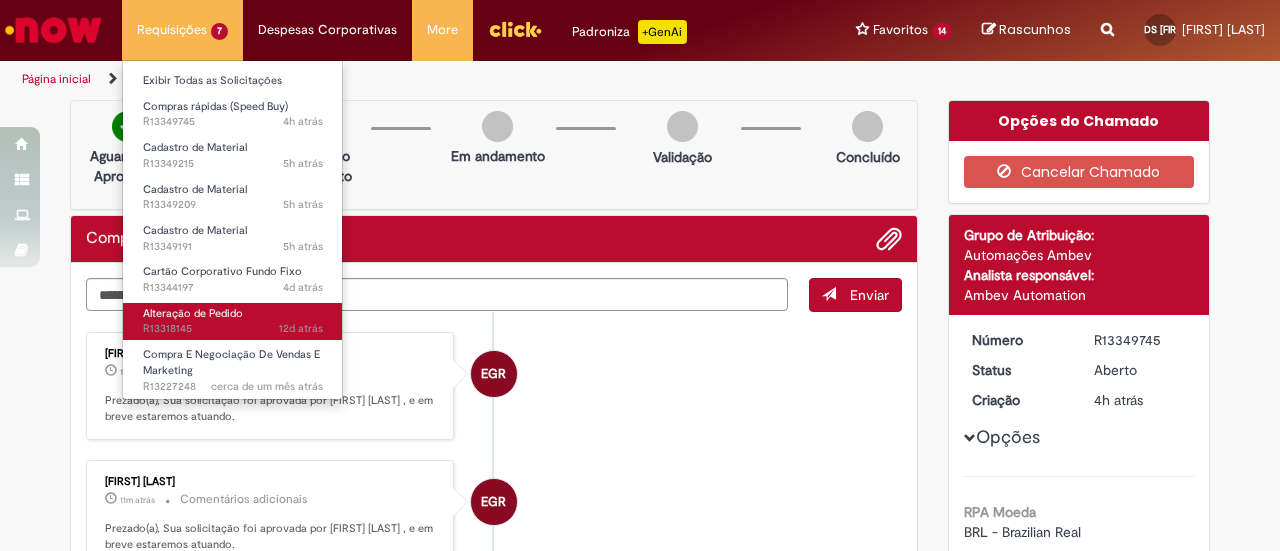 click on "Alteração de Pedido" at bounding box center [193, 313] 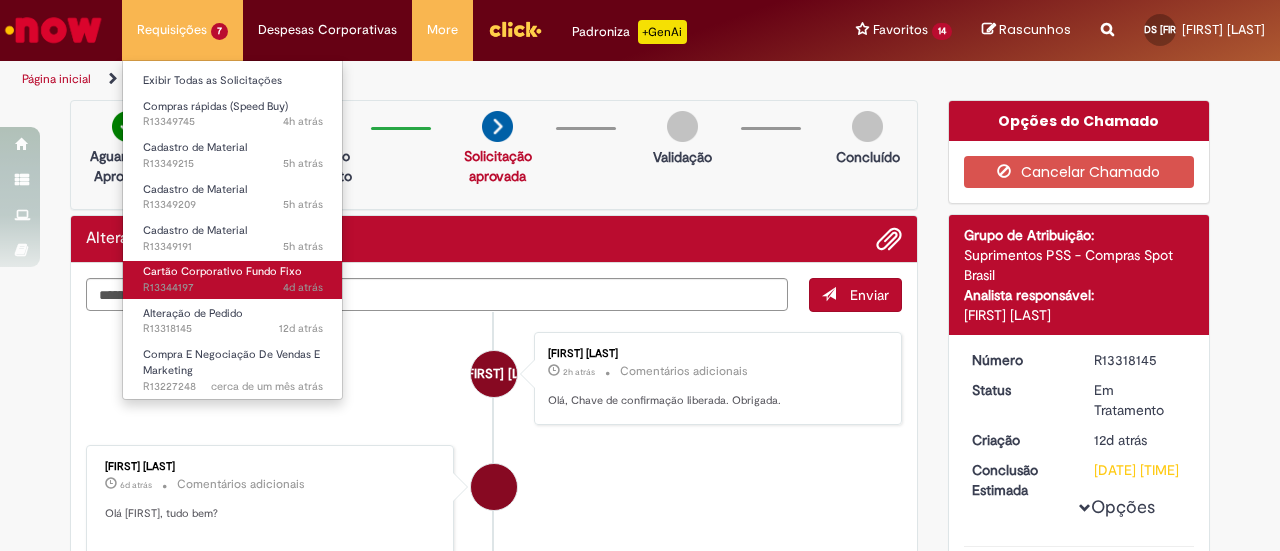 click on "4d atrás 4 dias atrás  R13344197" at bounding box center [233, 288] 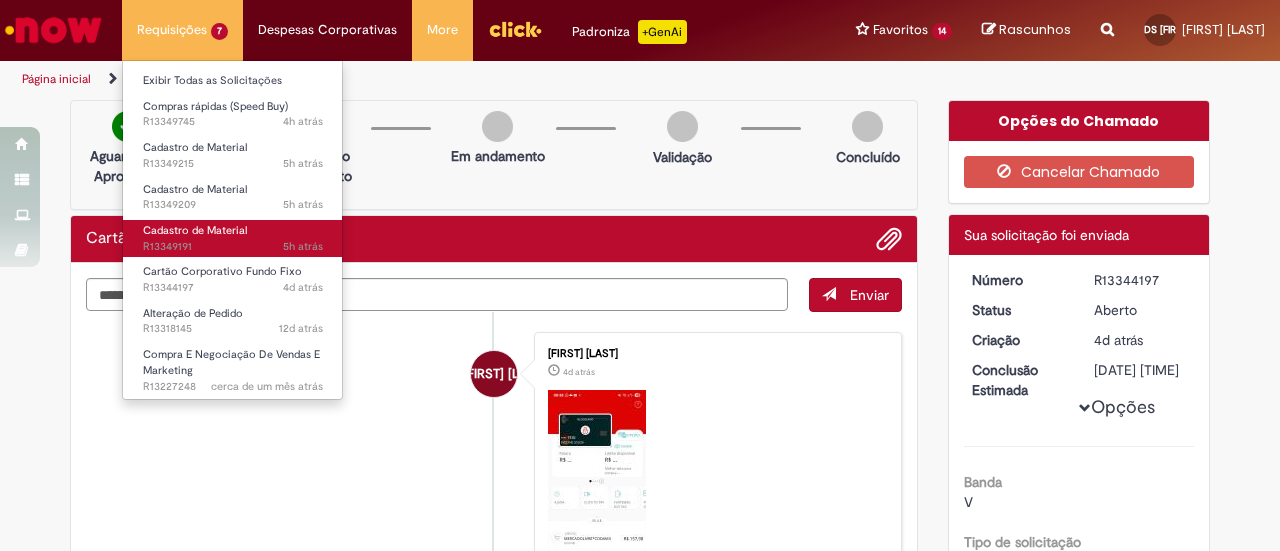 click on "5h atrás 5 horas atrás  R13349191" at bounding box center [233, 247] 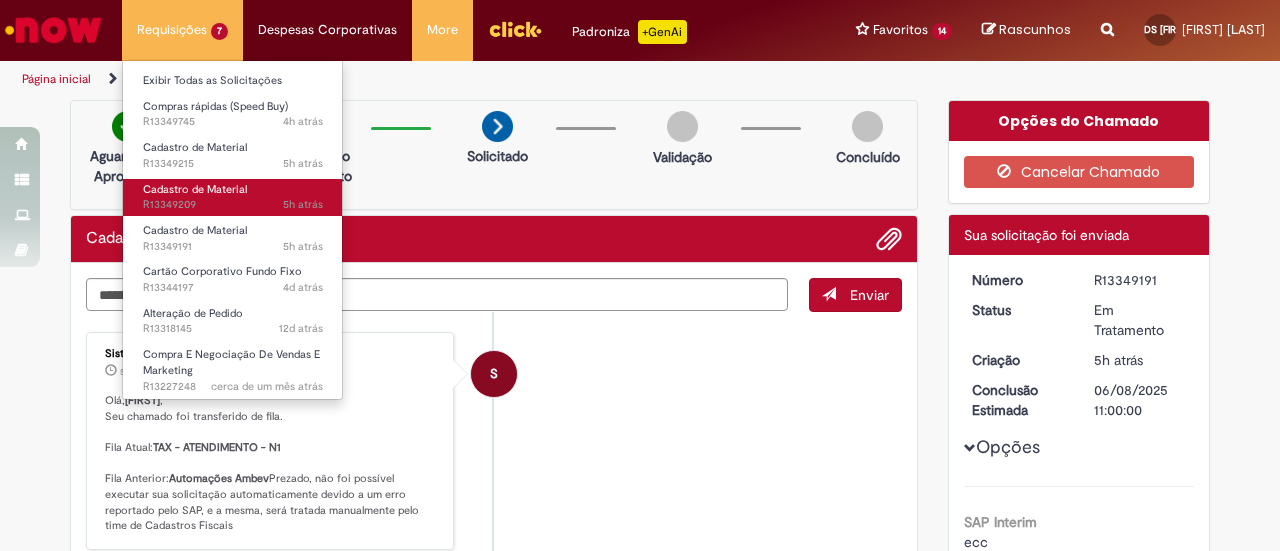 click on "5h atrás 5 horas atrás  R13349209" at bounding box center [233, 205] 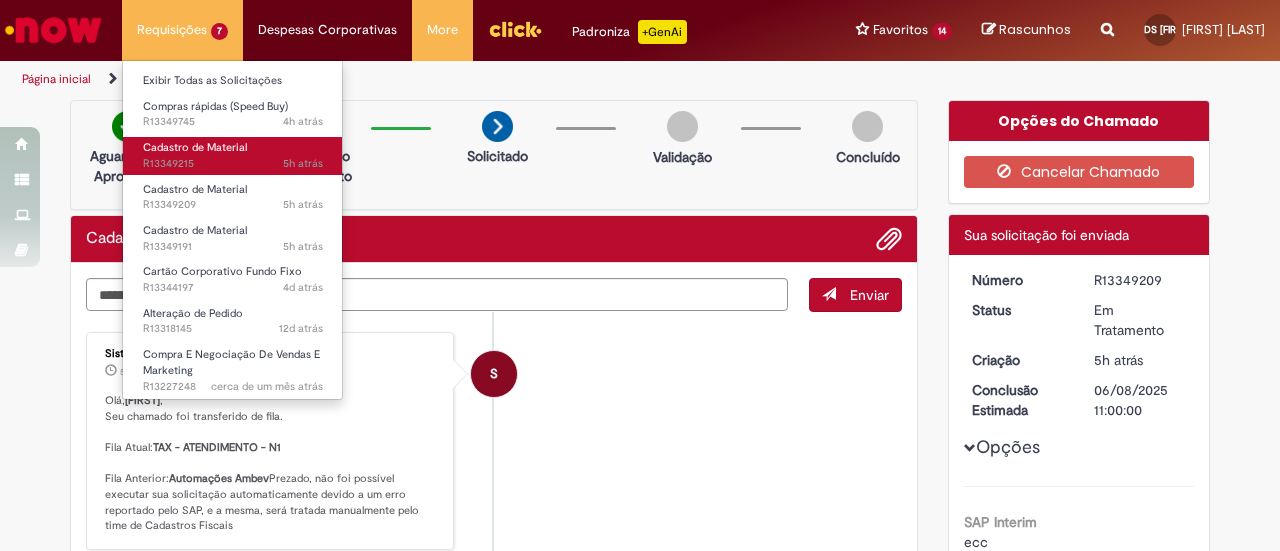 click on "Cadastro de Material" at bounding box center (195, 147) 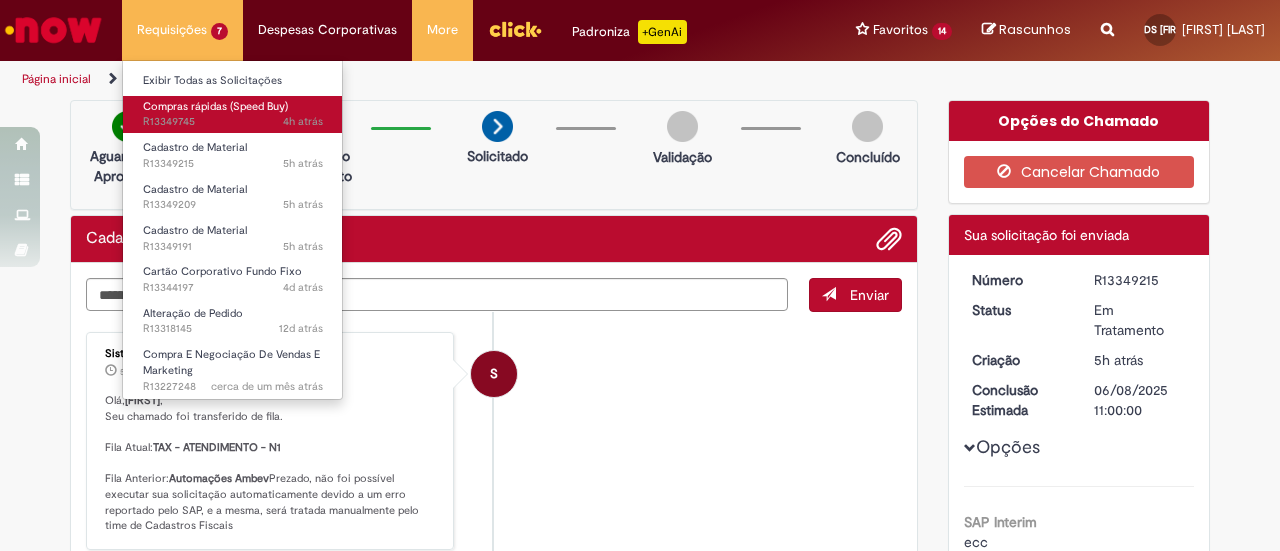 click on "Compras rápidas (Speed Buy)" at bounding box center [215, 106] 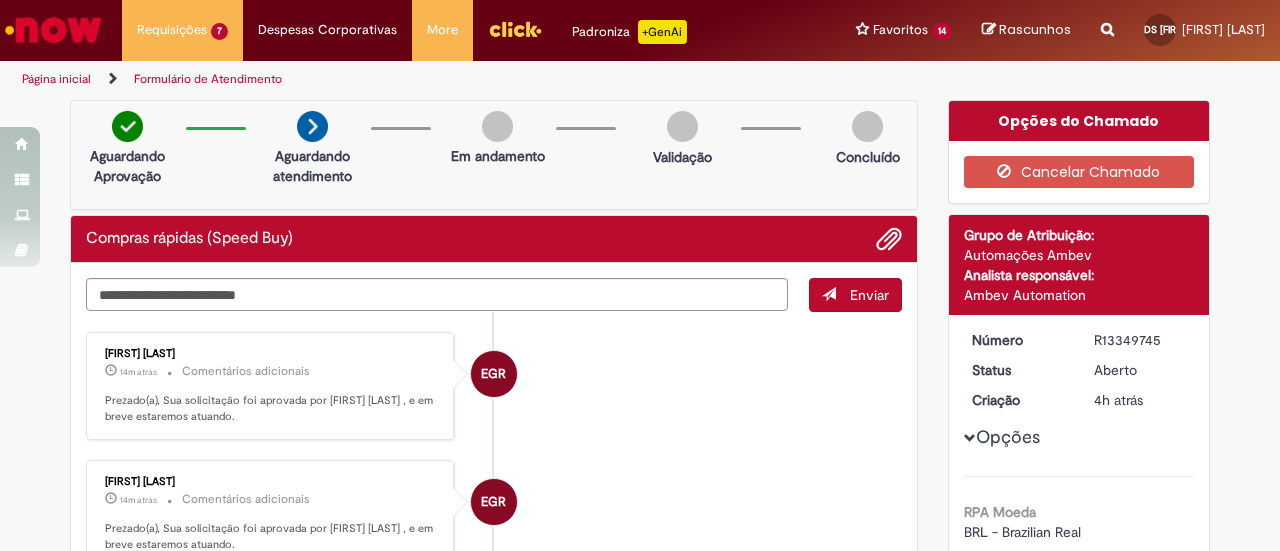 click at bounding box center (53, 30) 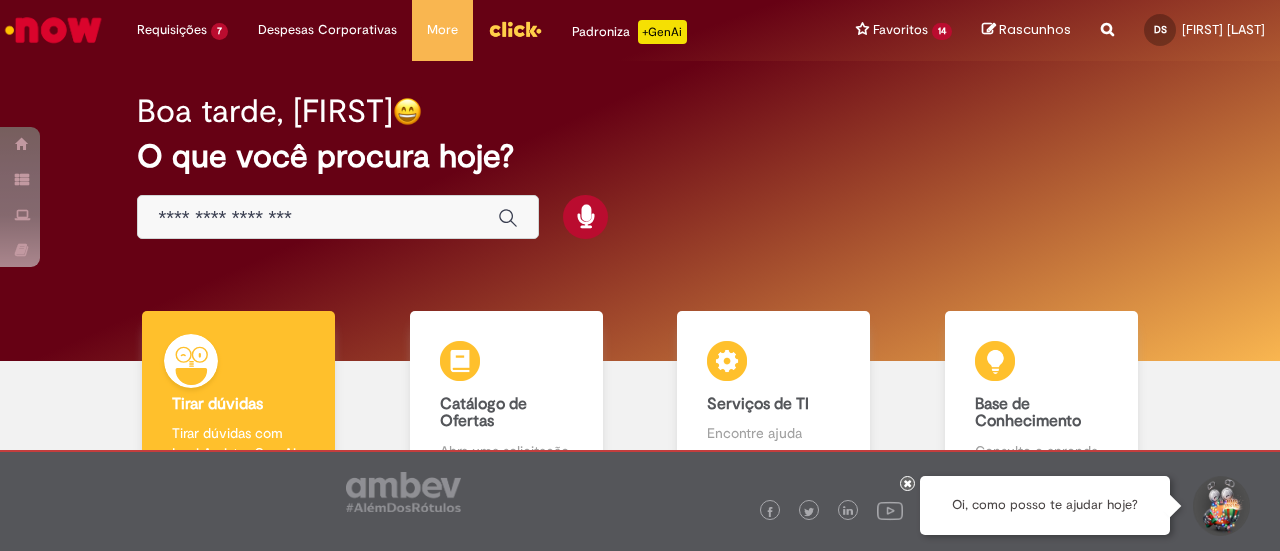 scroll, scrollTop: 0, scrollLeft: 0, axis: both 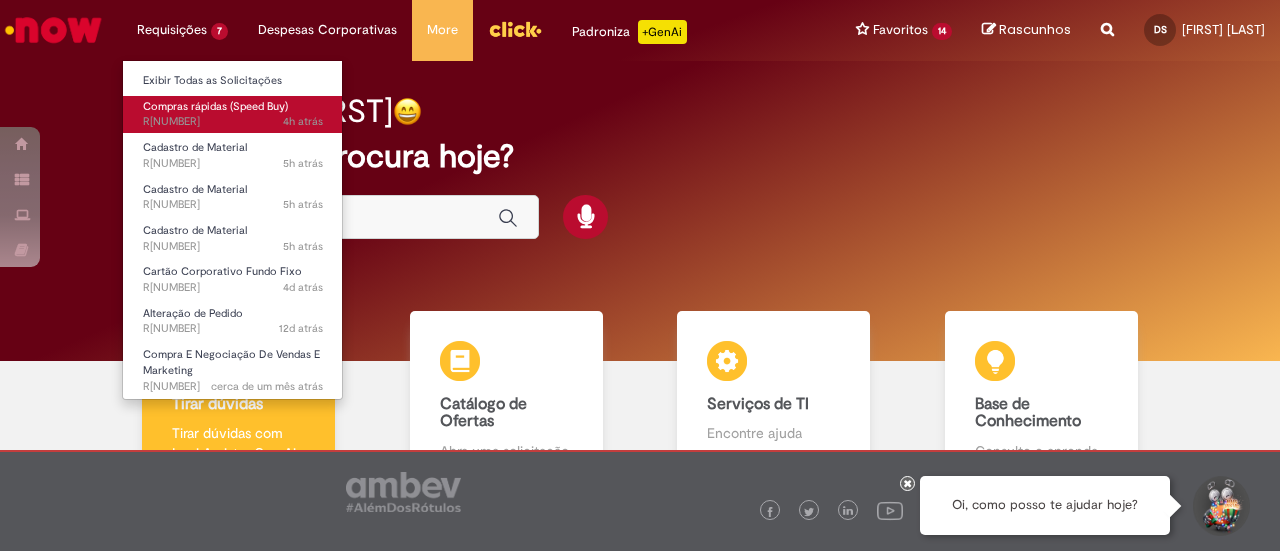 click on "4h atrás 4 horas atrás  R[NUMBER]" at bounding box center [233, 122] 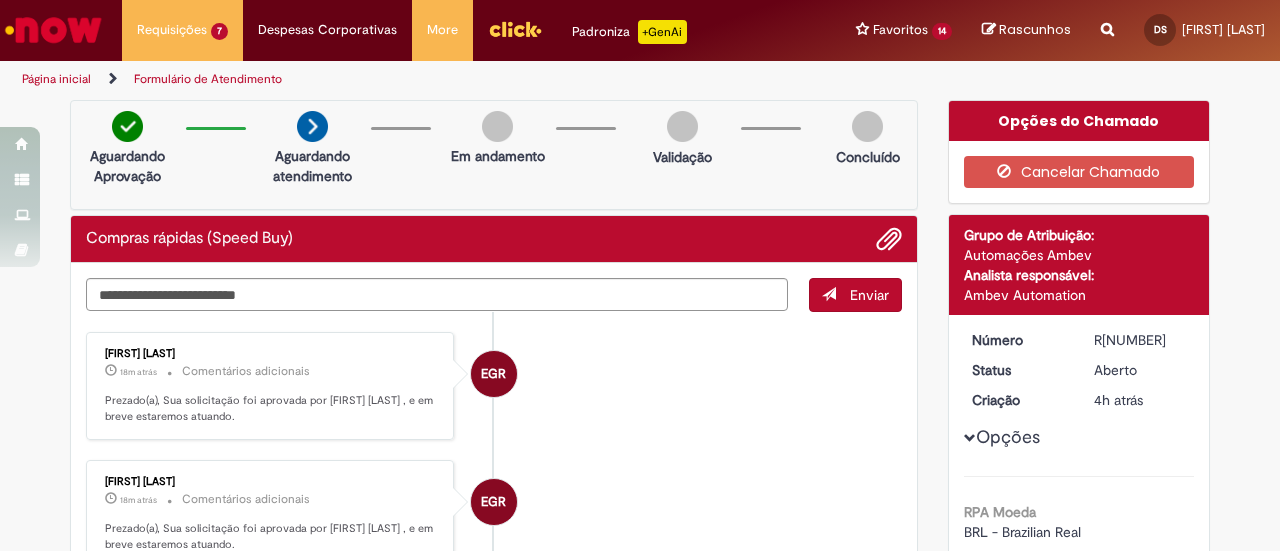 click at bounding box center (53, 30) 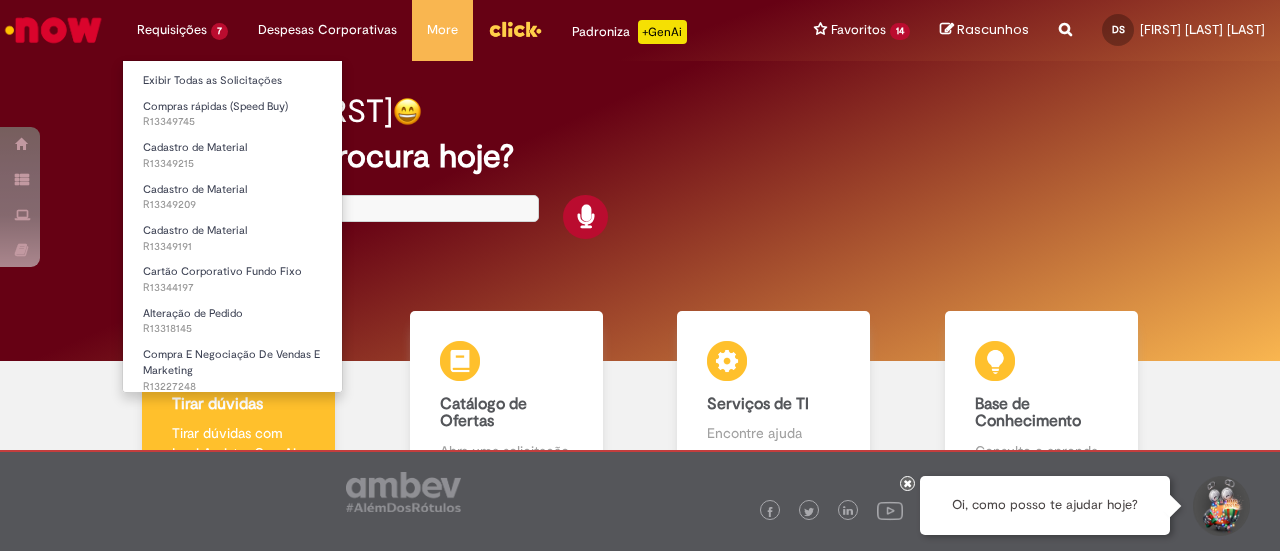scroll, scrollTop: 0, scrollLeft: 0, axis: both 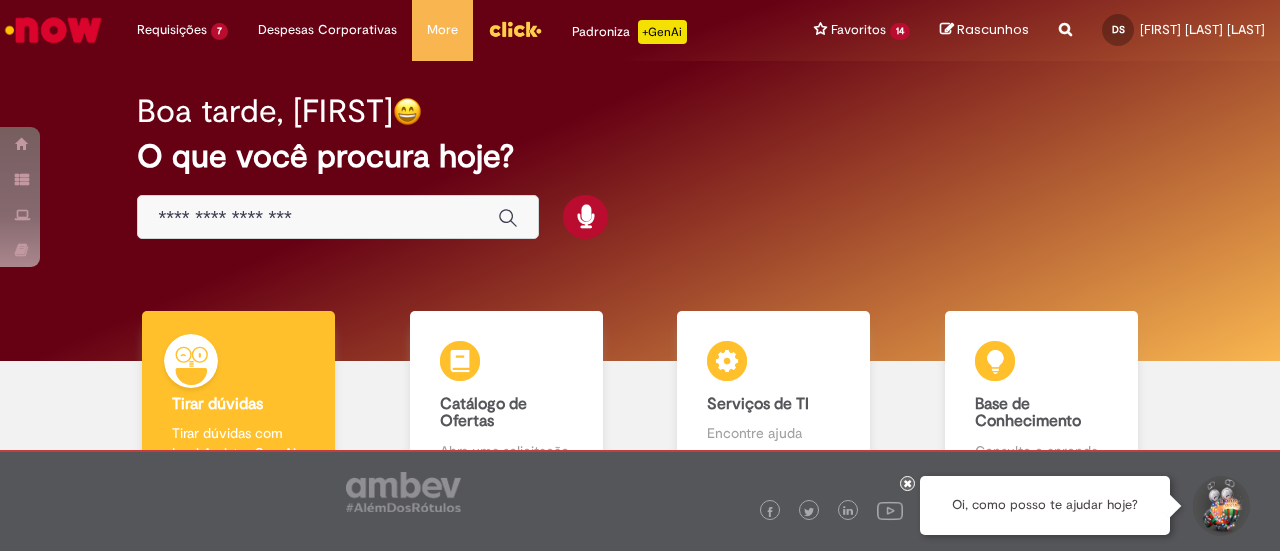 click at bounding box center (908, 483) 